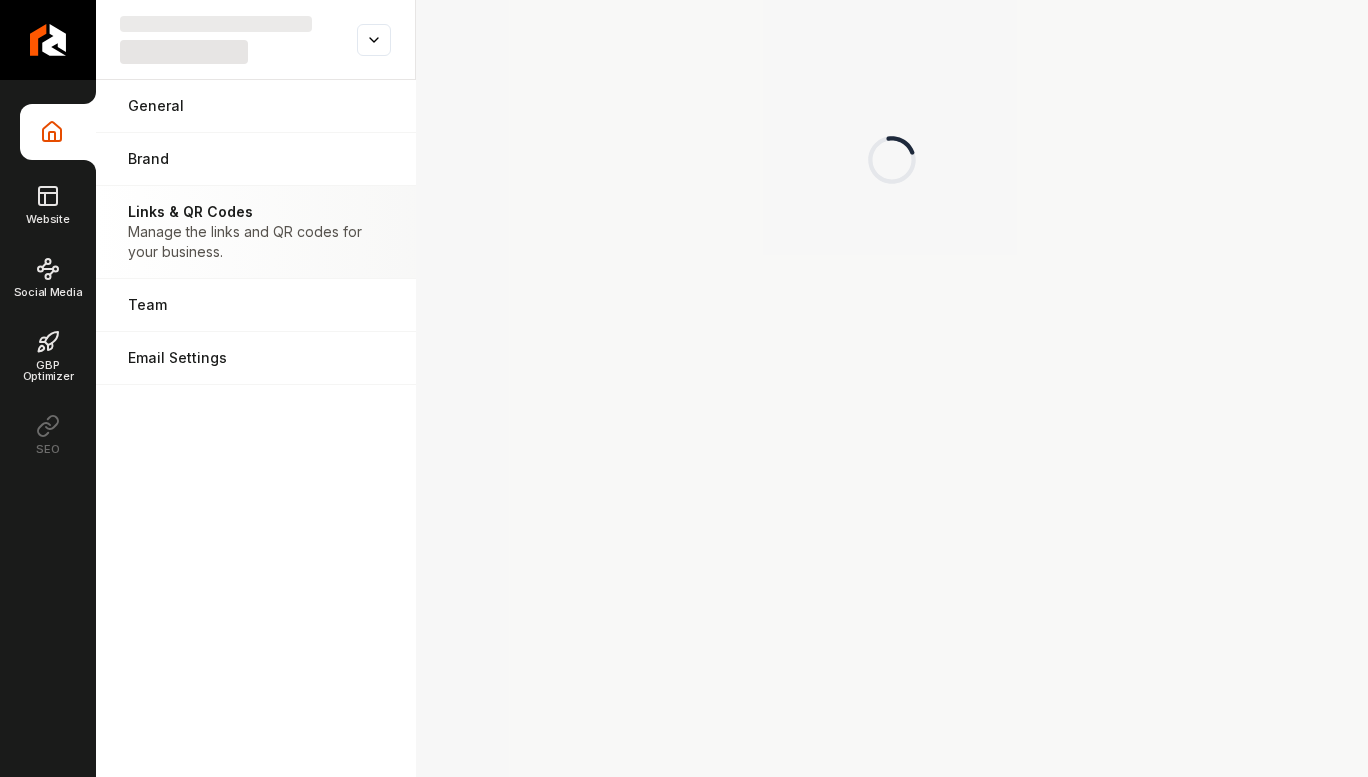 scroll, scrollTop: 0, scrollLeft: 0, axis: both 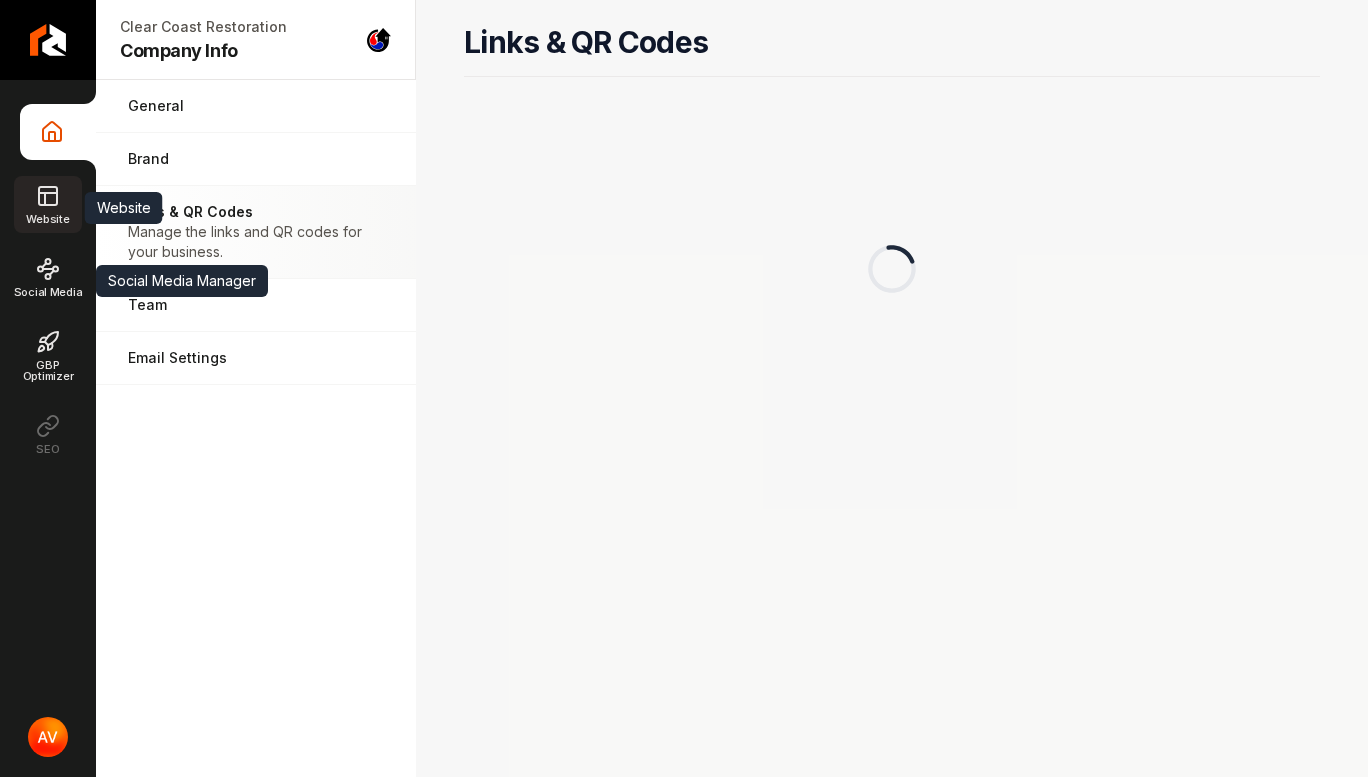 click on "Website" at bounding box center (47, 219) 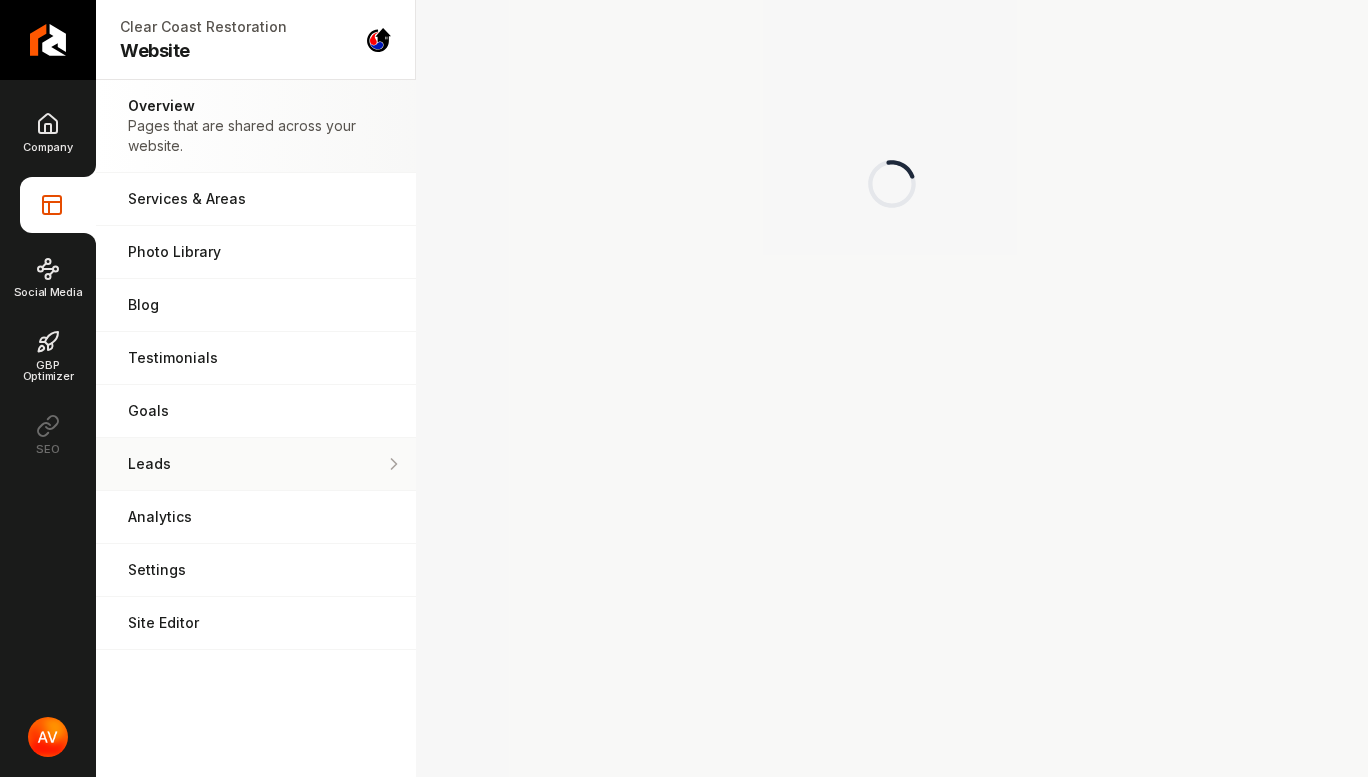 click on "Leads" at bounding box center (256, 464) 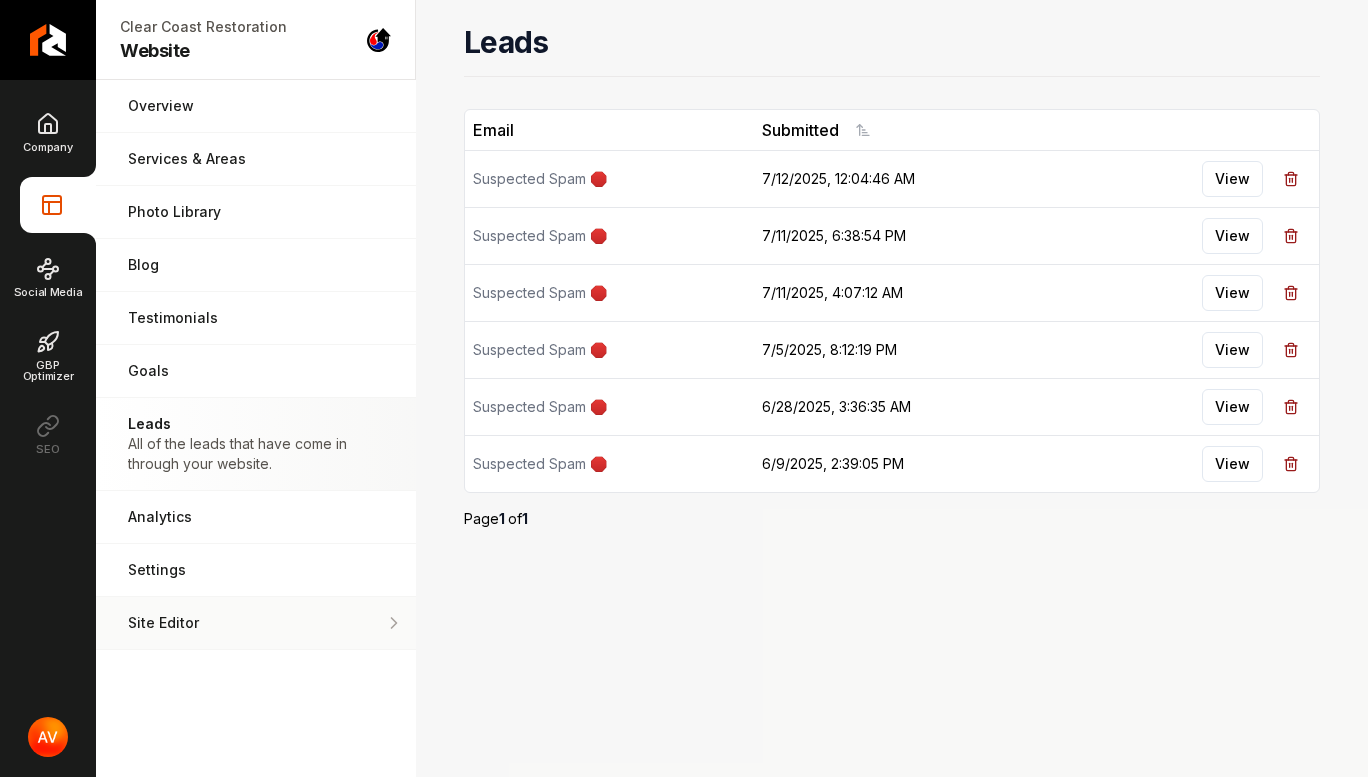 click on "Site Editor Edit your website with our easy-to-use editor." at bounding box center [256, 623] 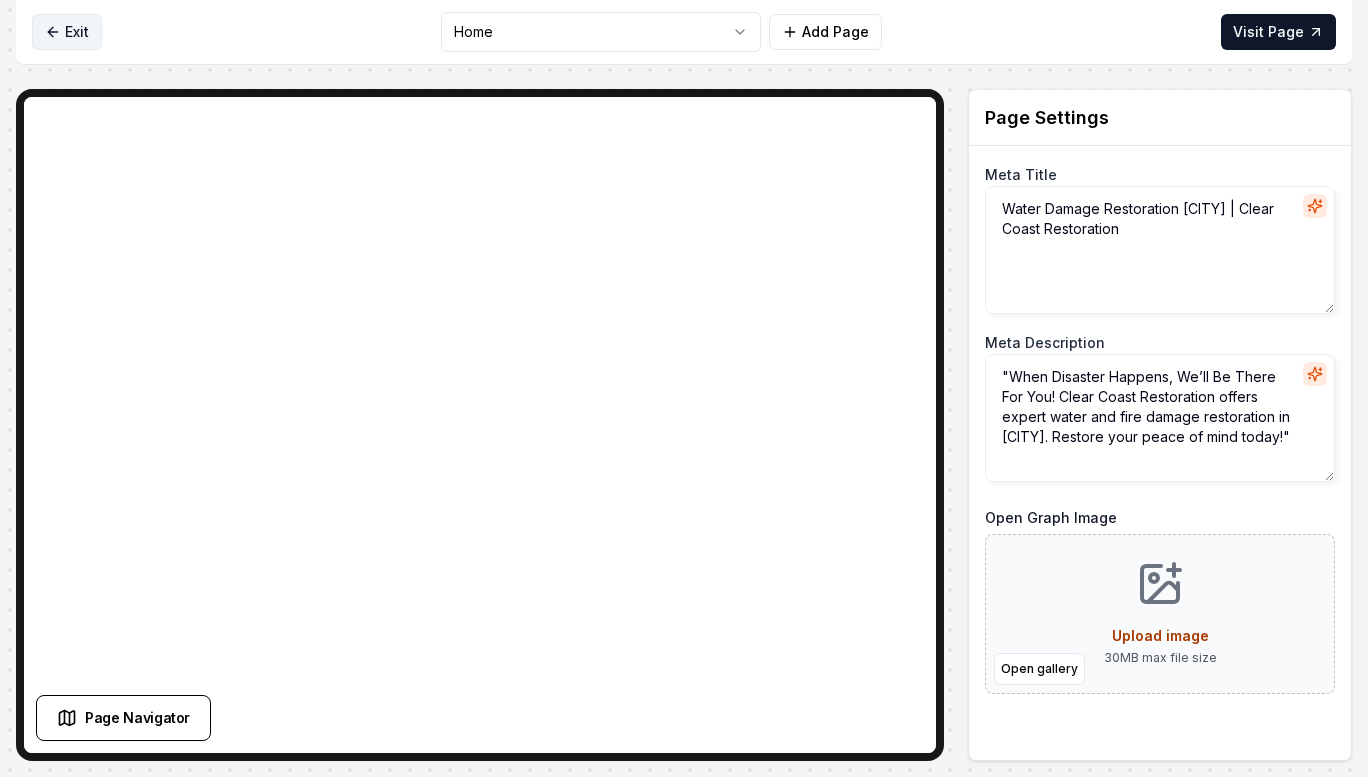 click on "Exit" at bounding box center (67, 32) 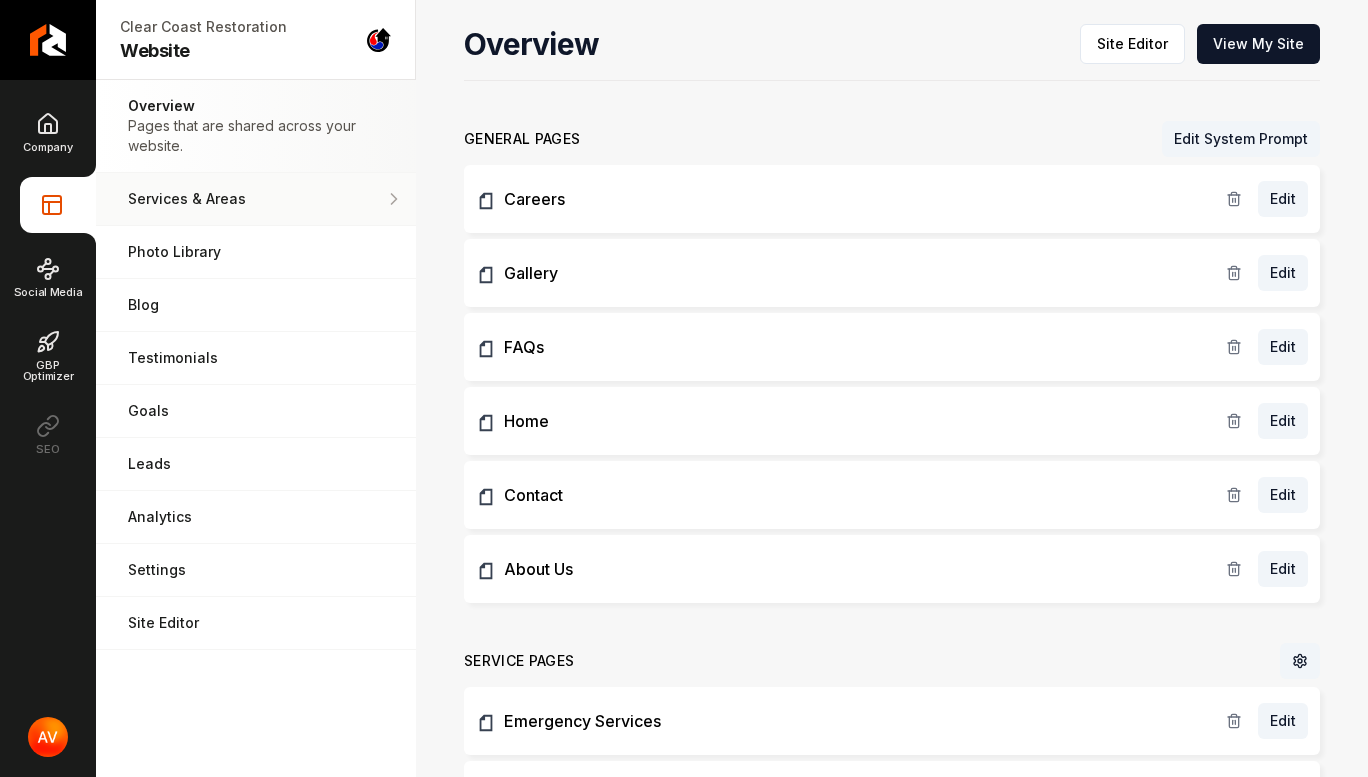 click on "Services & Areas Adjust your services and areas of expertise." at bounding box center [256, 199] 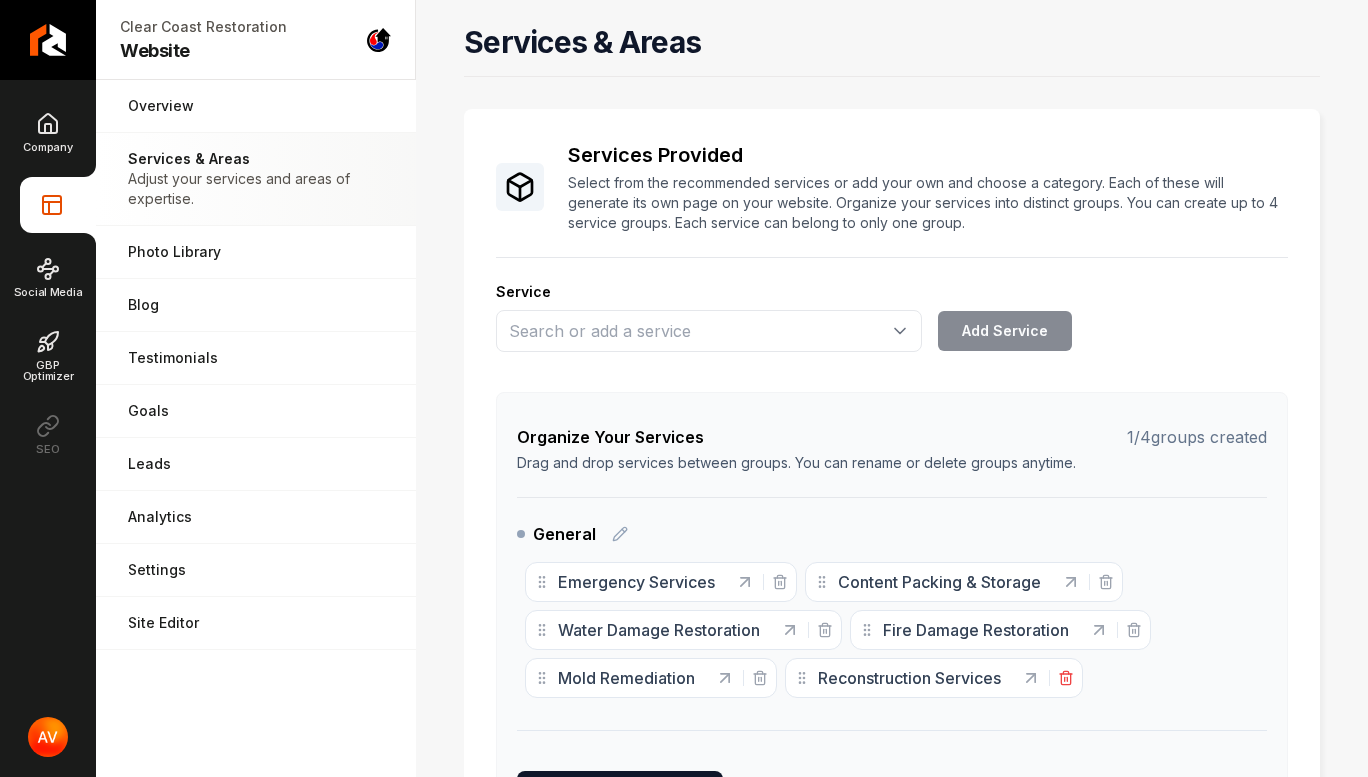 click 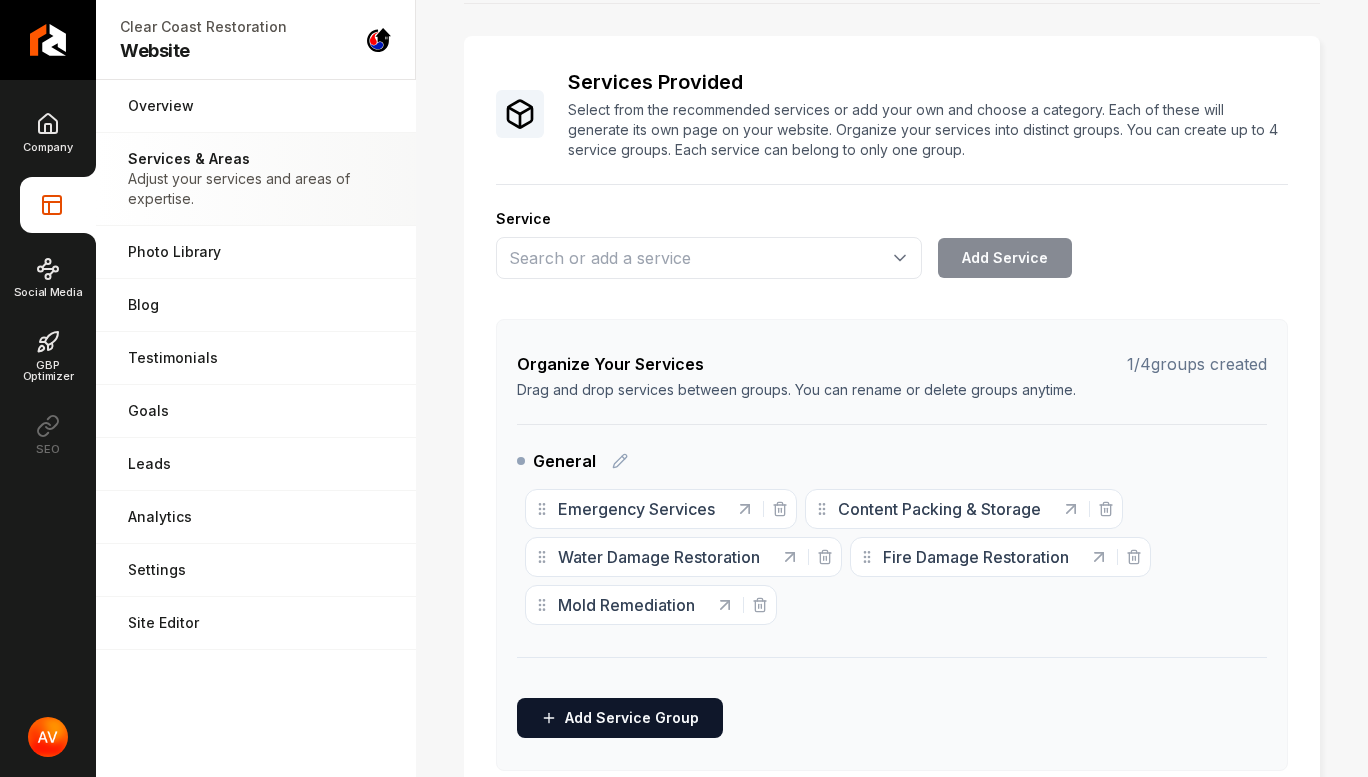 scroll, scrollTop: 0, scrollLeft: 0, axis: both 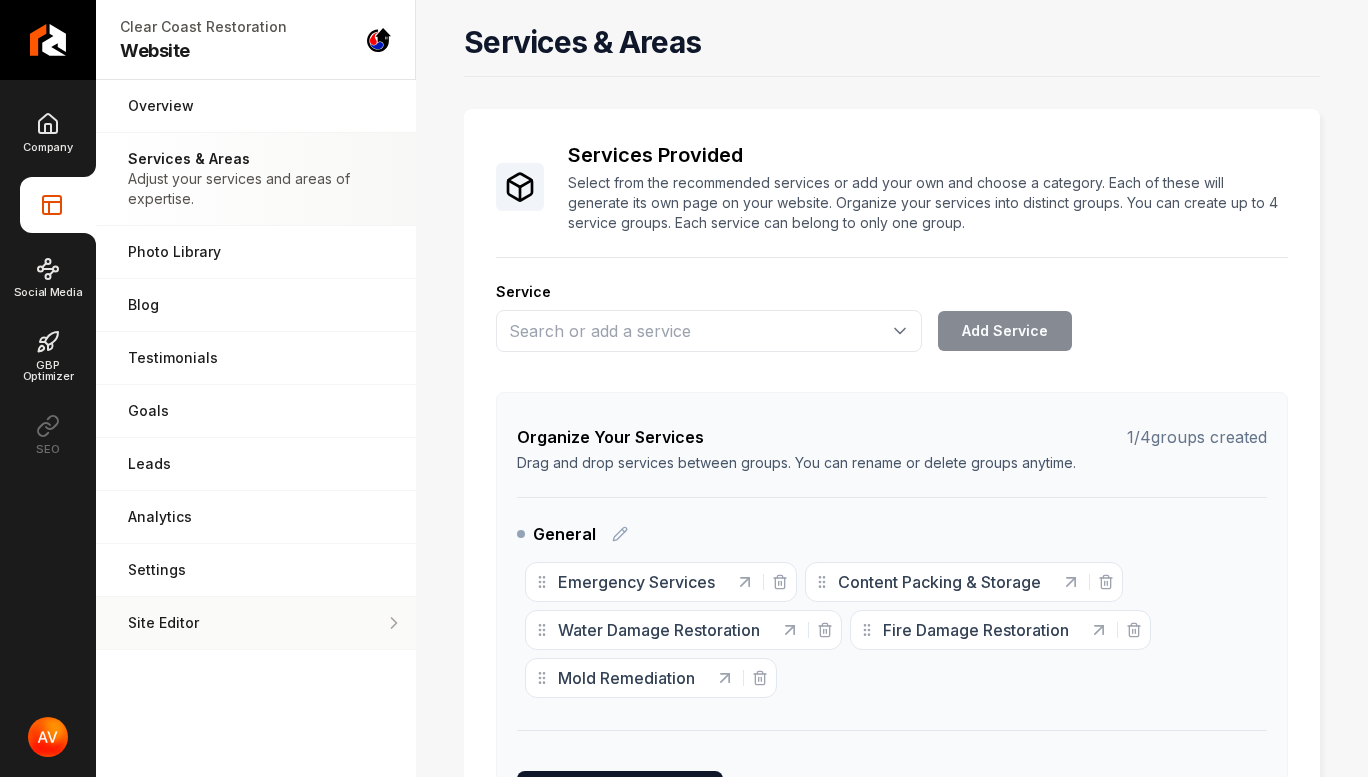 click on "Site Editor Edit your website with our easy-to-use editor." at bounding box center (256, 623) 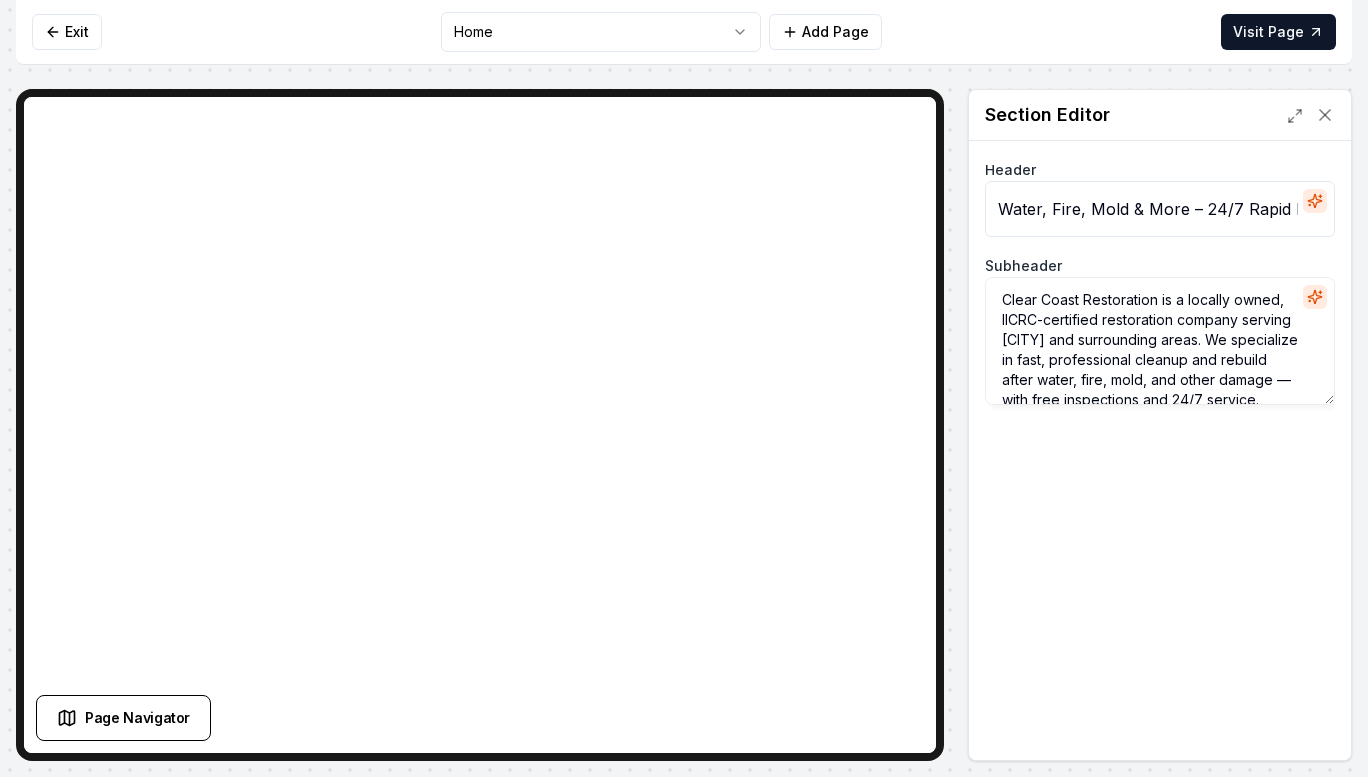 drag, startPoint x: 1143, startPoint y: 385, endPoint x: 1177, endPoint y: 382, distance: 34.132095 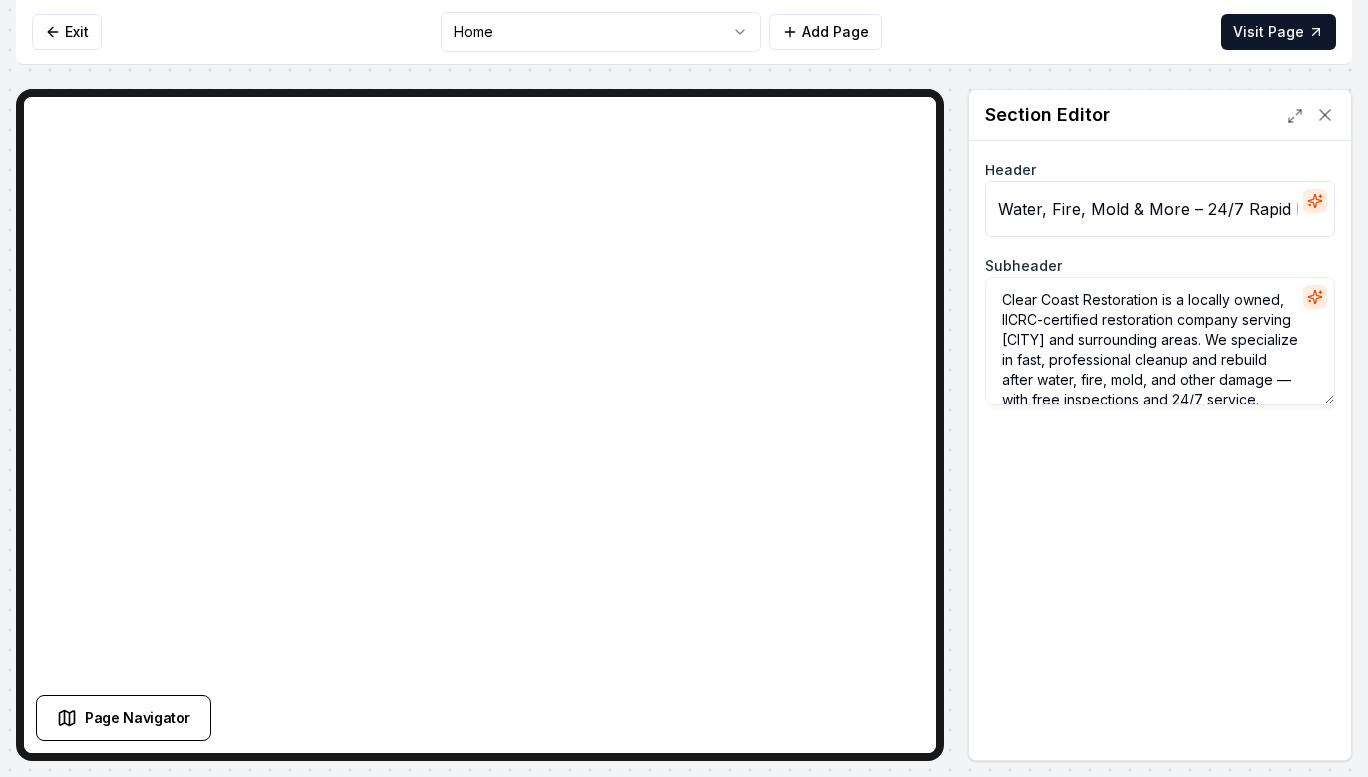 drag, startPoint x: 1217, startPoint y: 379, endPoint x: 1144, endPoint y: 379, distance: 73 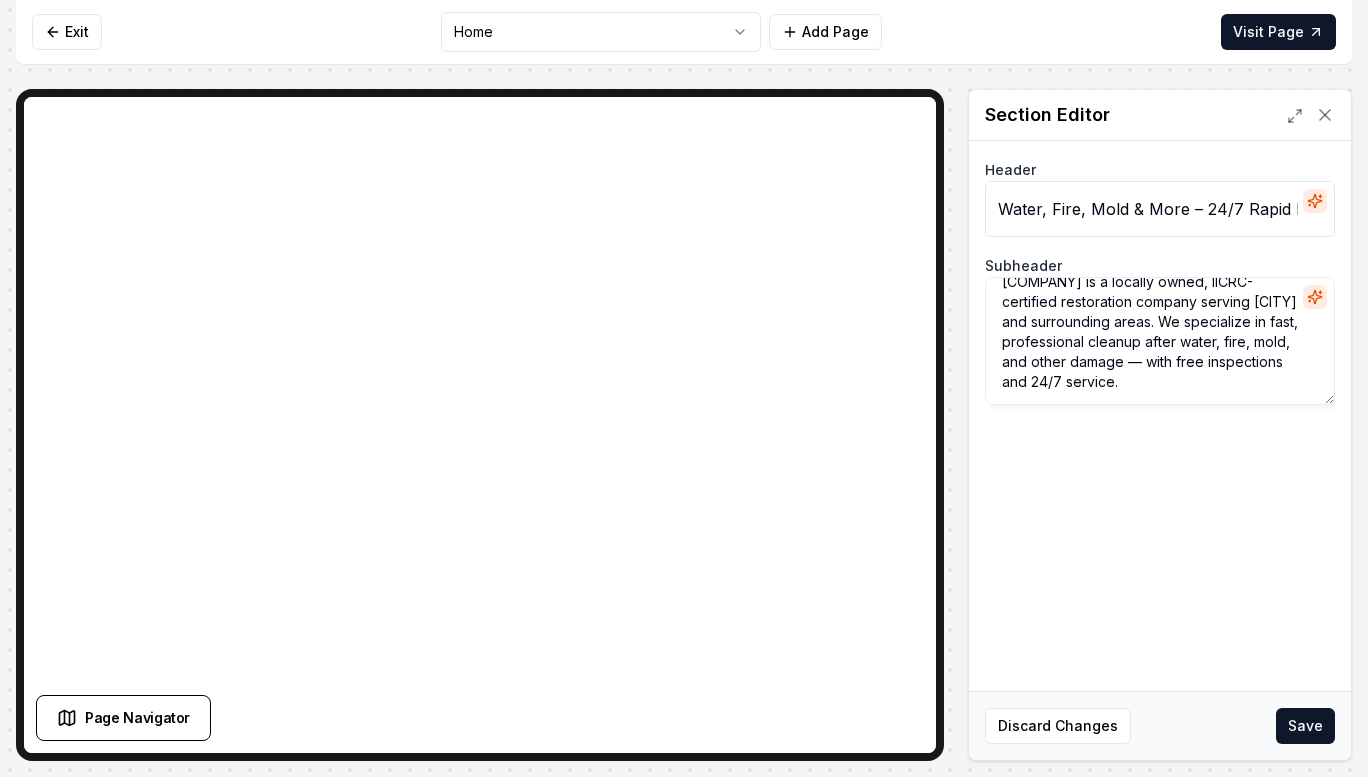 scroll, scrollTop: 0, scrollLeft: 0, axis: both 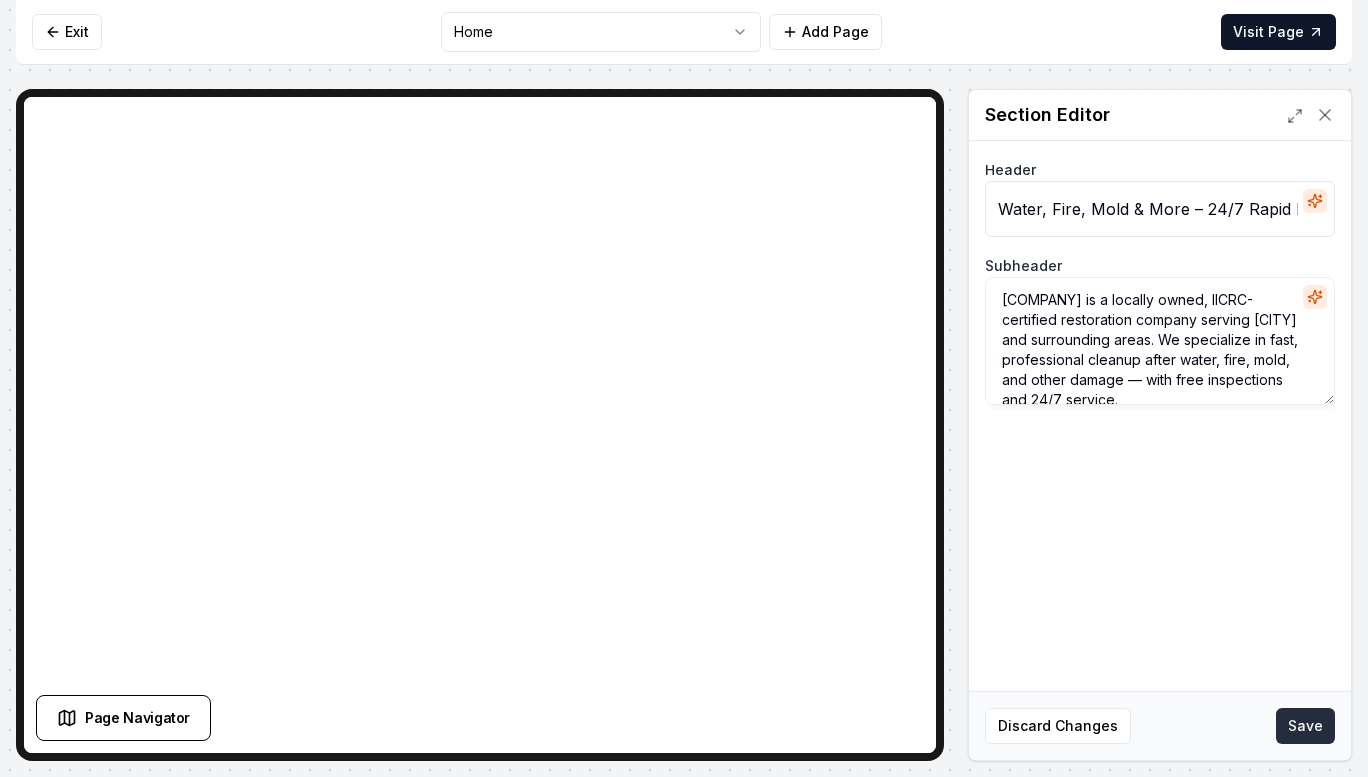 type on "[COMPANY] is a locally owned, IICRC-certified restoration company serving [CITY] and surrounding areas. We specialize in fast, professional cleanup after water, fire, mold, and other damage — with free inspections and 24/7 service." 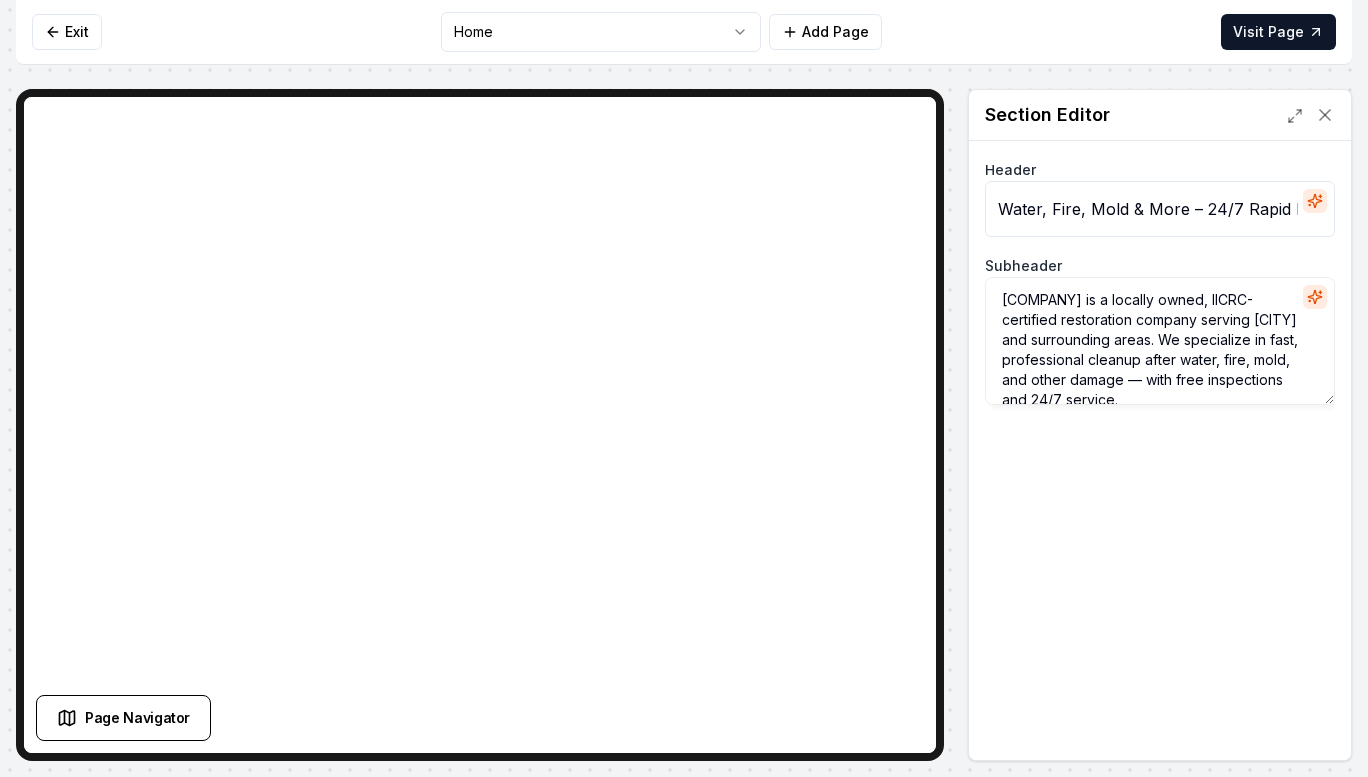 click on "Computer Required This feature is only available on a computer. Please switch to a computer to edit your site. Go back  Exit Home Add Page Visit Page  Page Navigator Page Settings Section Editor Header Water, Fire, Mold & More – 24/7 Rapid Response Subheader Clear Coast Restoration is a locally owned, IICRC-certified restoration company serving [CITY] and surrounding areas. We specialize in fast, professional cleanup after water, fire, mold, and other damage — with free inspections and 24/7 service. Discard Changes Save /dashboard/sites/3d08ac5a-f8bf-49a4-b46f-0e0b7b2eb909/pages/8b3f5bb0-74fb-46c2-b83b-ade55ef024dd" at bounding box center [684, 388] 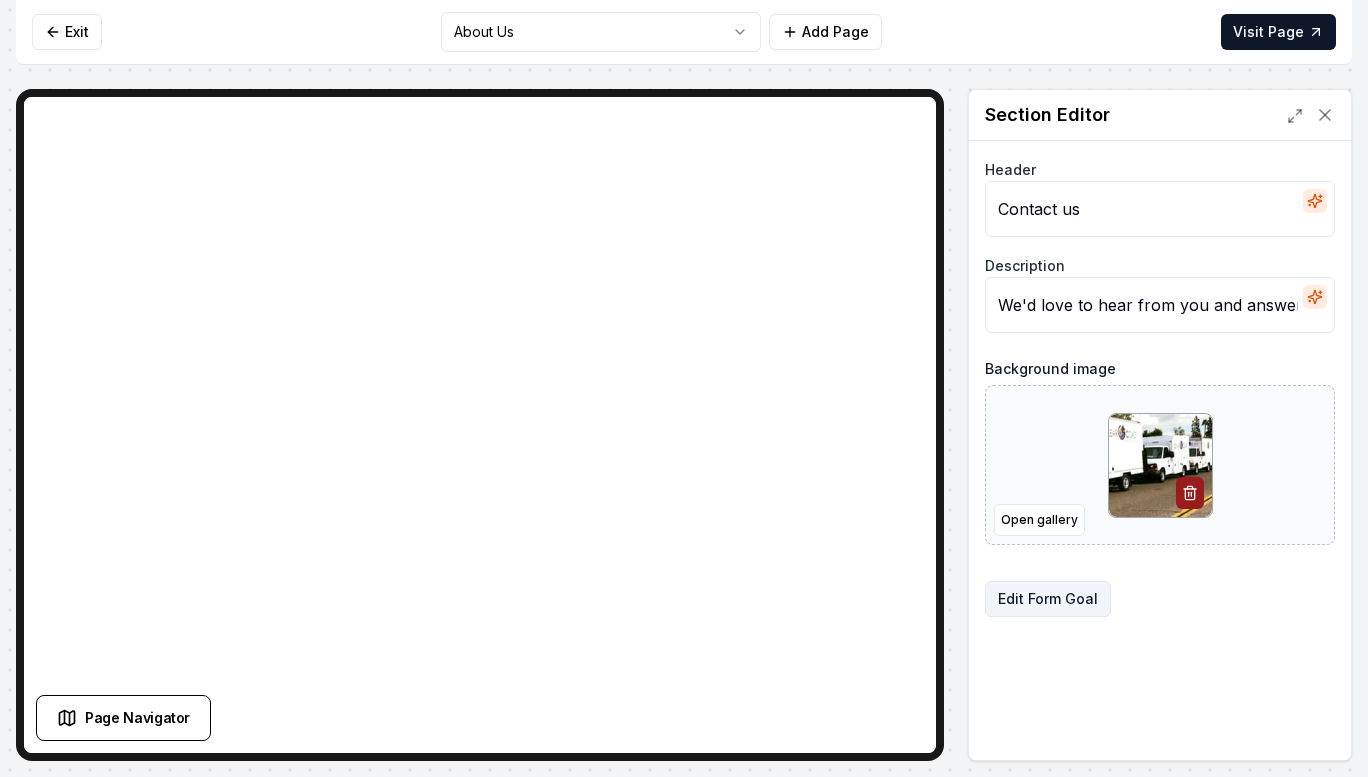 click on "Edit Form Goal" at bounding box center (1048, 599) 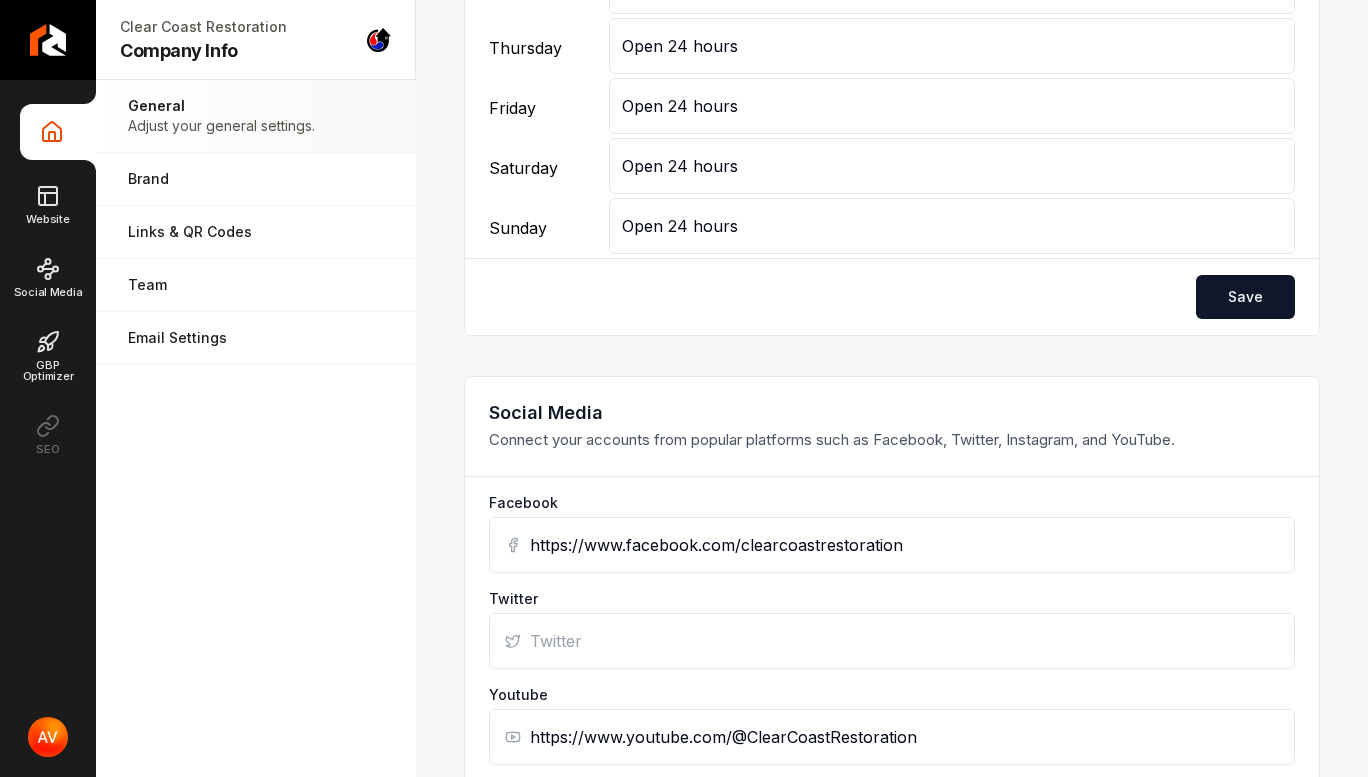 scroll, scrollTop: 1138, scrollLeft: 0, axis: vertical 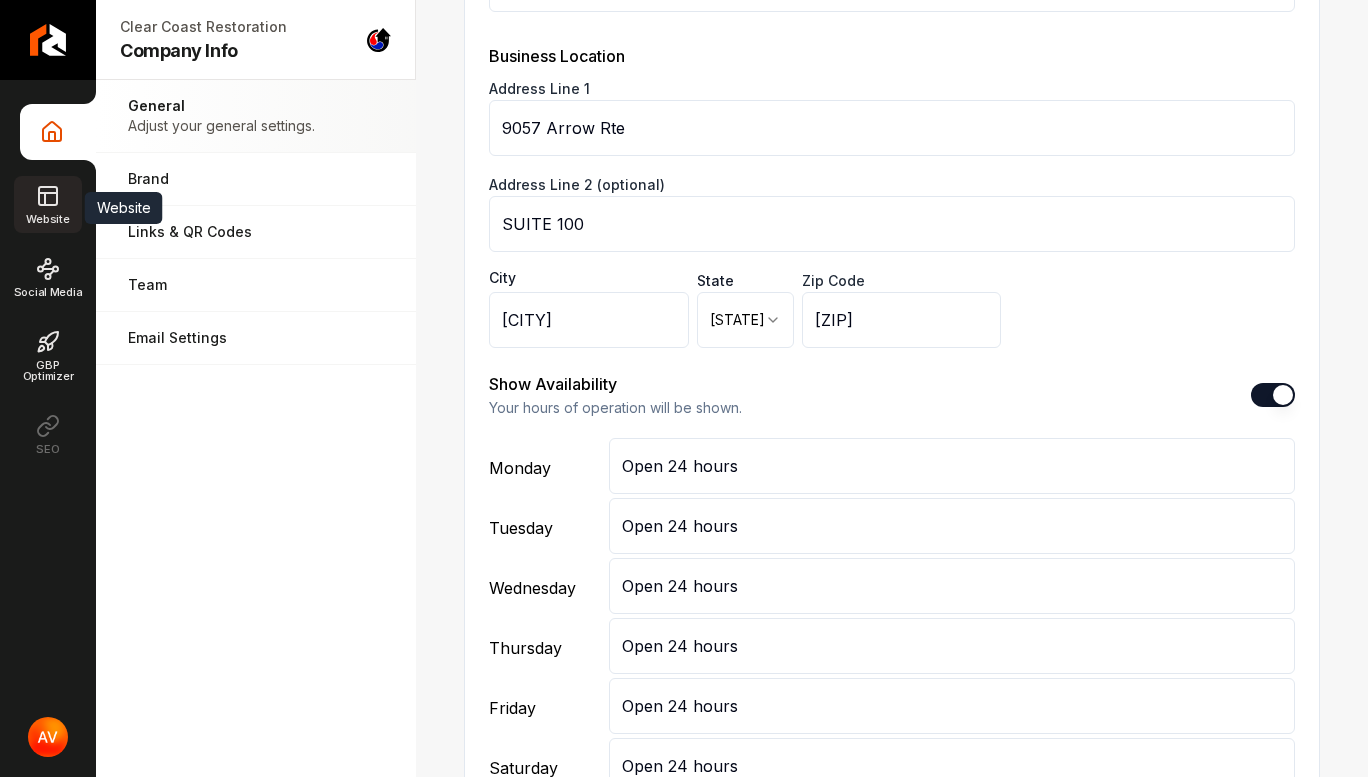 click on "Website" at bounding box center [47, 204] 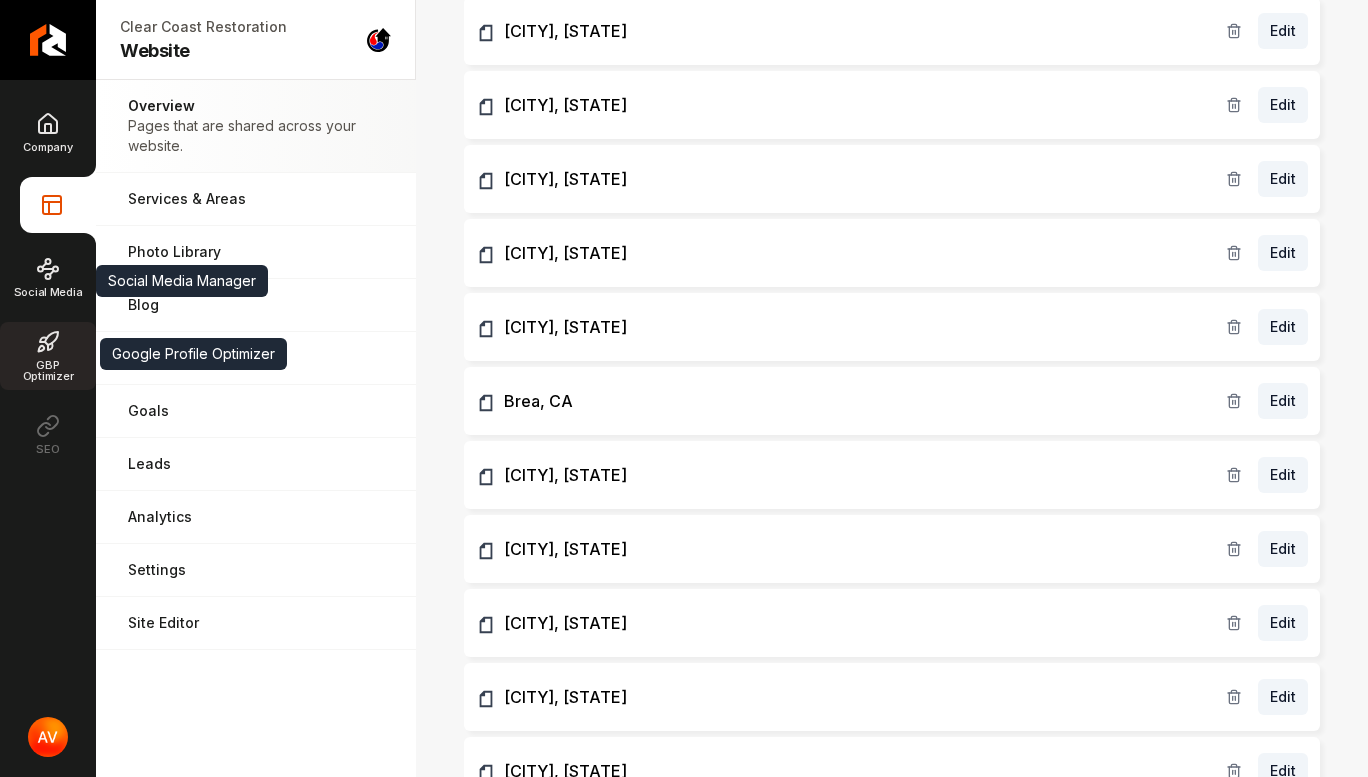 click on "GBP Optimizer" at bounding box center [48, 371] 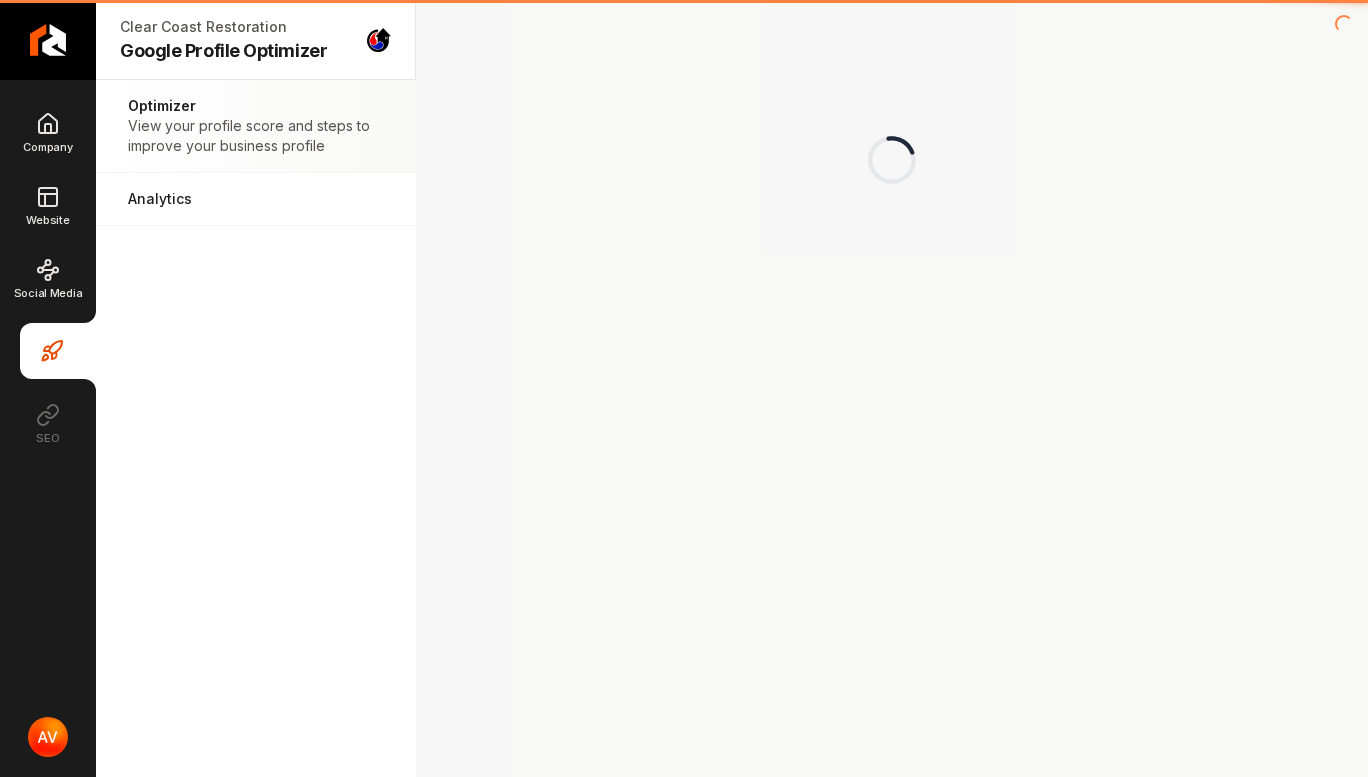 scroll, scrollTop: 0, scrollLeft: 0, axis: both 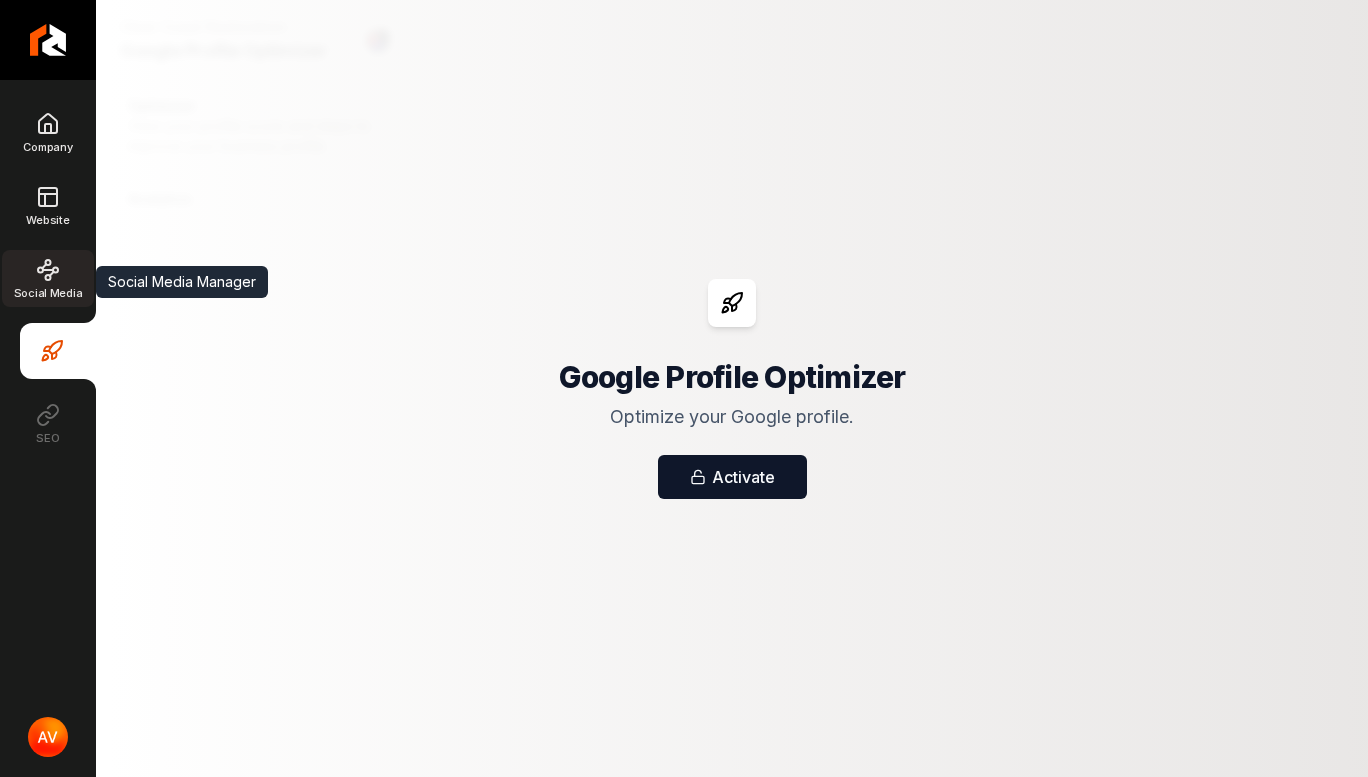 click on "Social Media" at bounding box center [48, 278] 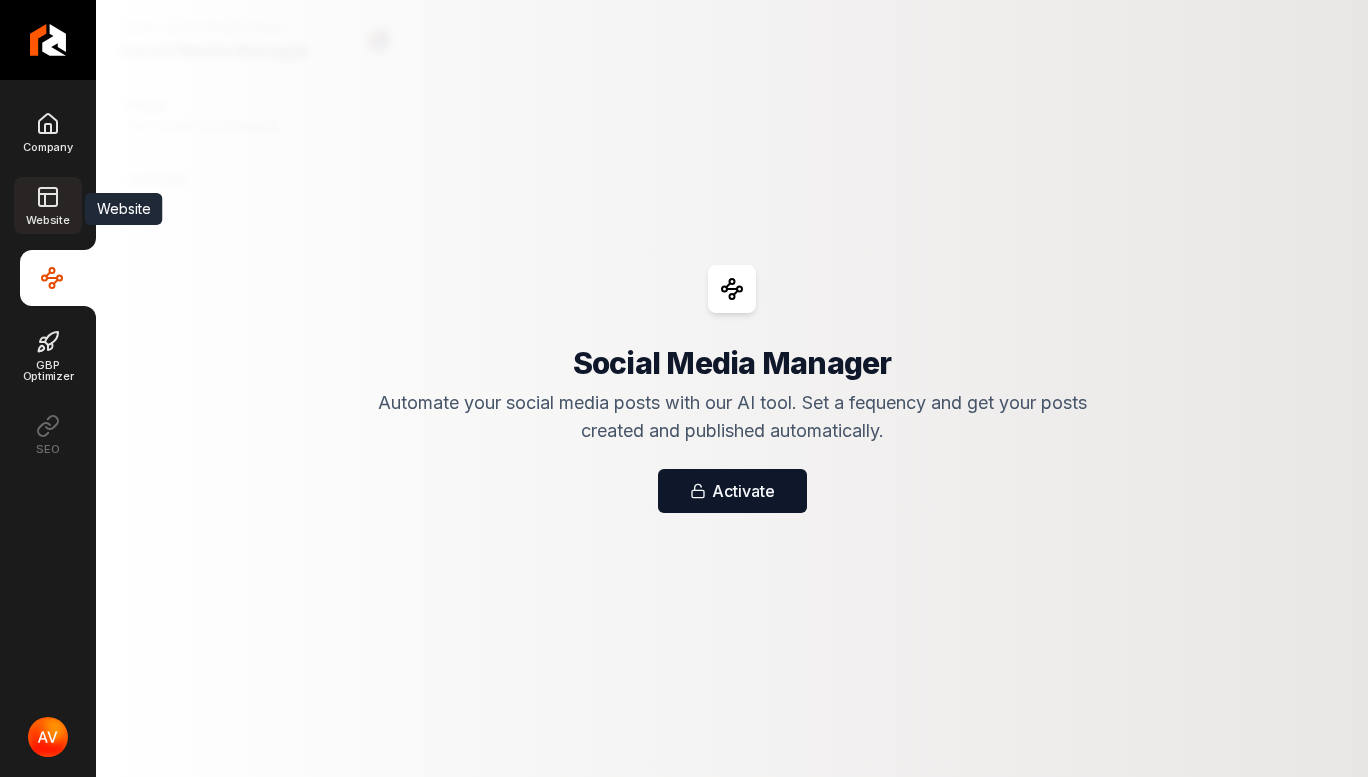 click on "Website" at bounding box center (47, 205) 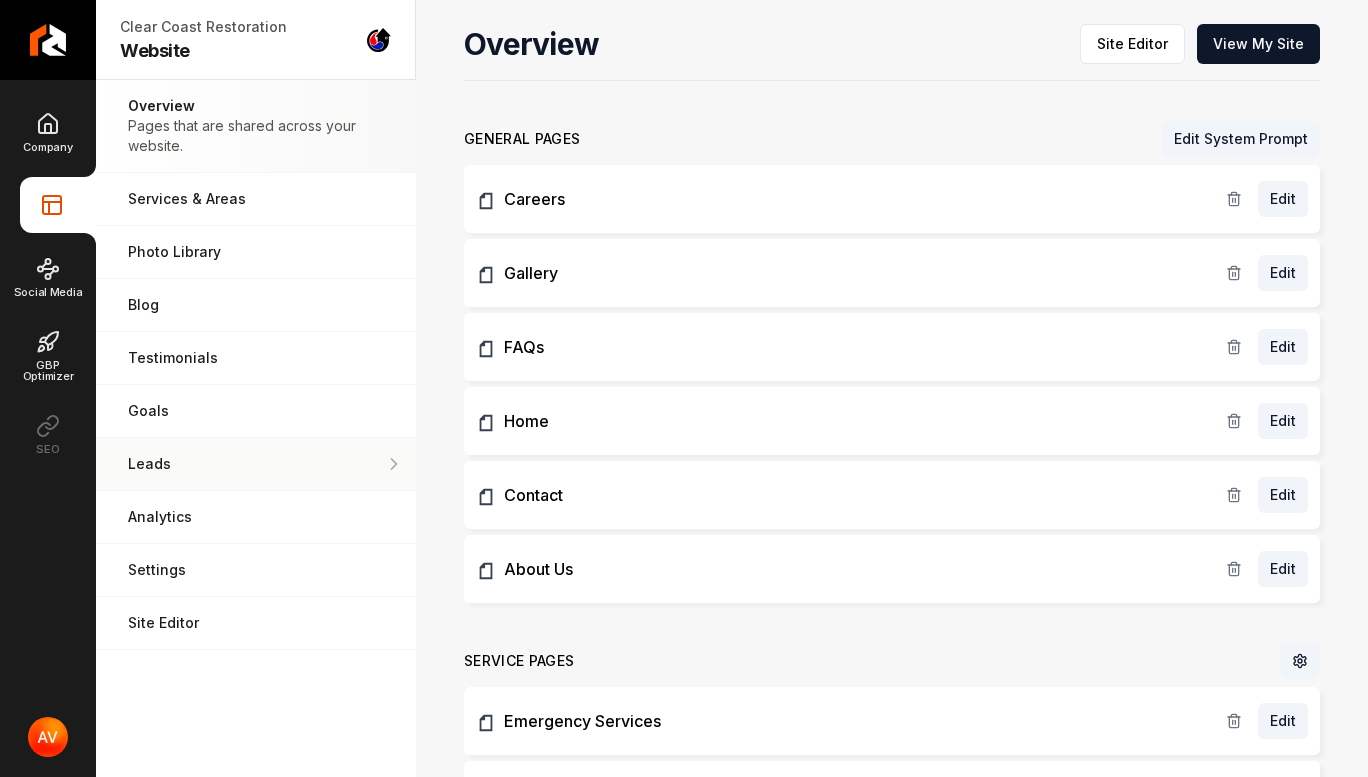 click on "Leads All of the leads that have come in through your website." at bounding box center (256, 464) 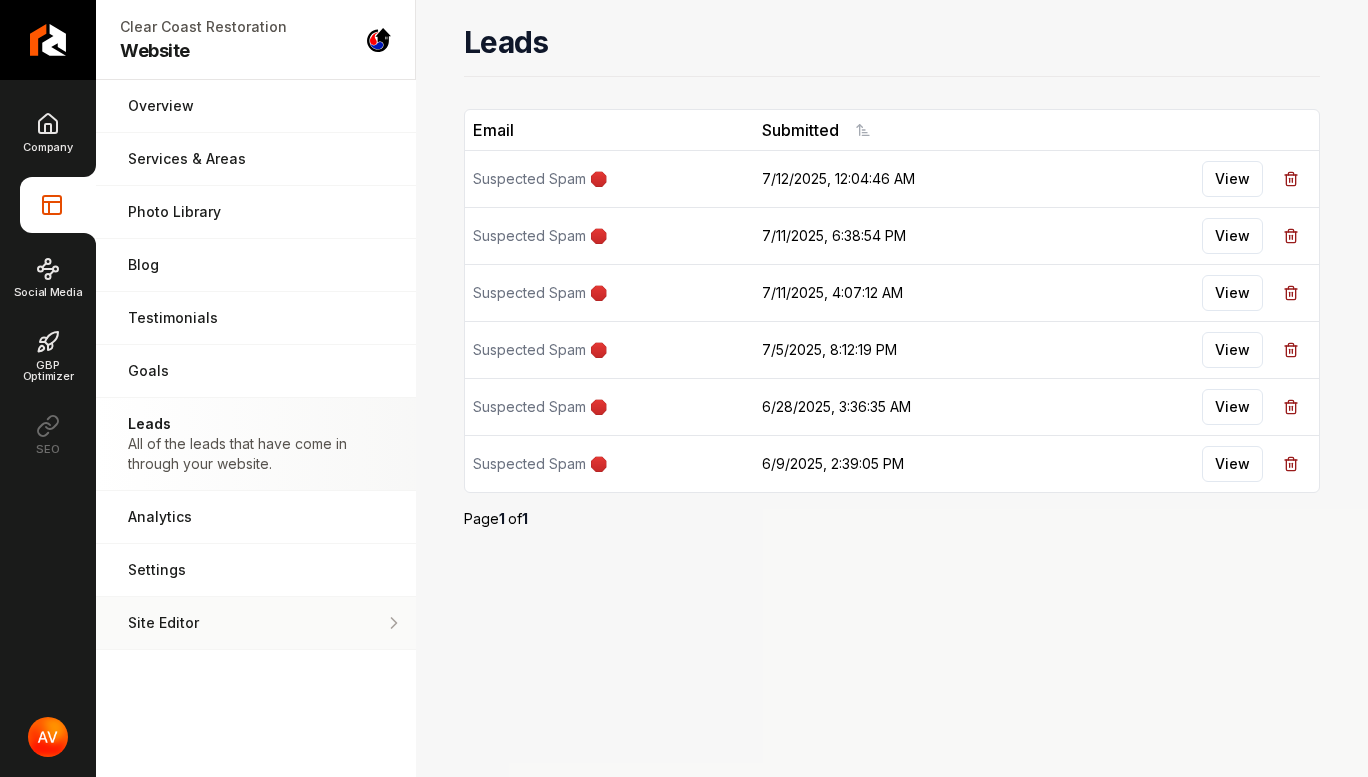 click on "Site Editor" at bounding box center [256, 623] 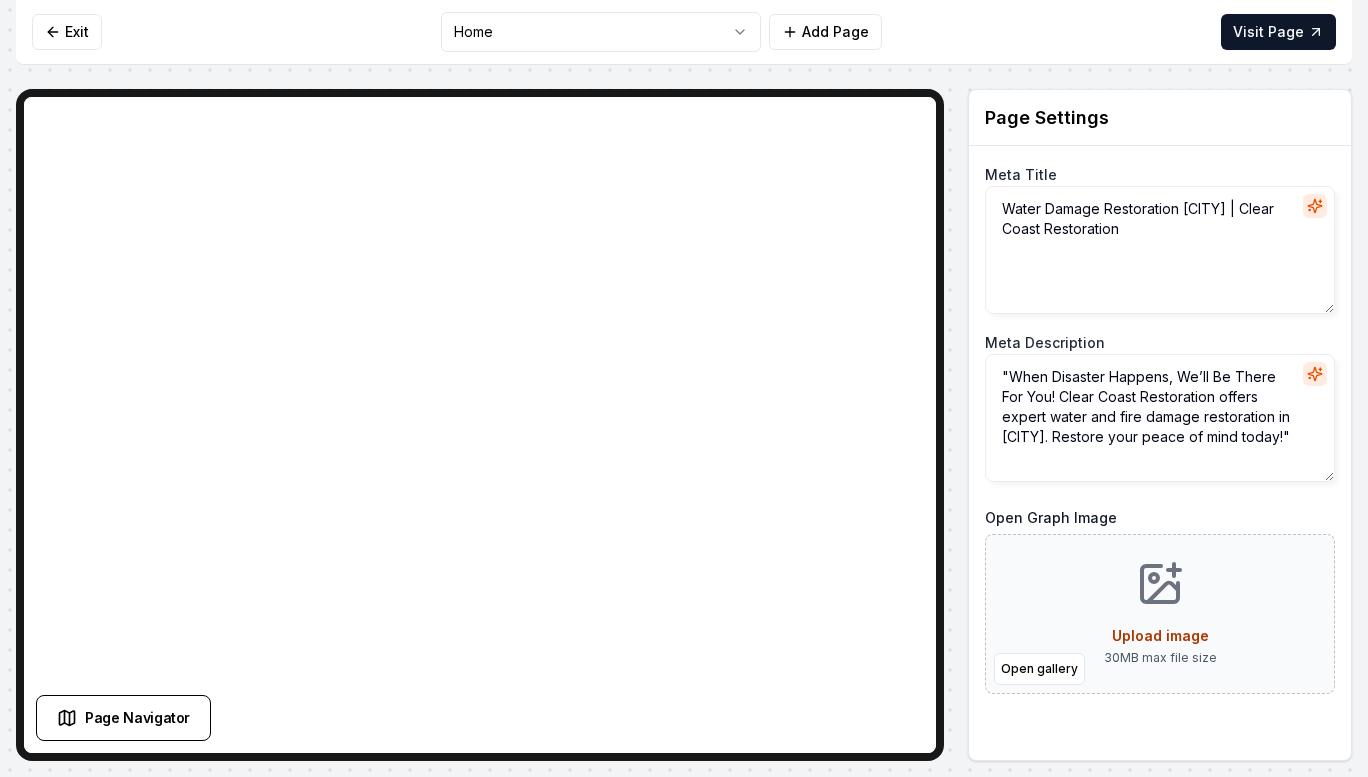 click on "Computer Required This feature is only available on a computer. Please switch to a computer to edit your site. Go back  Exit Home Add Page Visit Page  Page Navigator Page Settings Meta Title Water Damage Restoration [CITY] | [COMPANY] Meta Description "When Disaster Happens, We’ll Be There For You! [COMPANY] offers expert water and fire damage services in [CITY]. Restore your peace of mind today!" Open Graph Image Open gallery Upload image 30  MB max file size Discard Changes Save Section Editor Unsupported section type /dashboard/sites/[UUID]/pages/[UUID]" at bounding box center [684, 388] 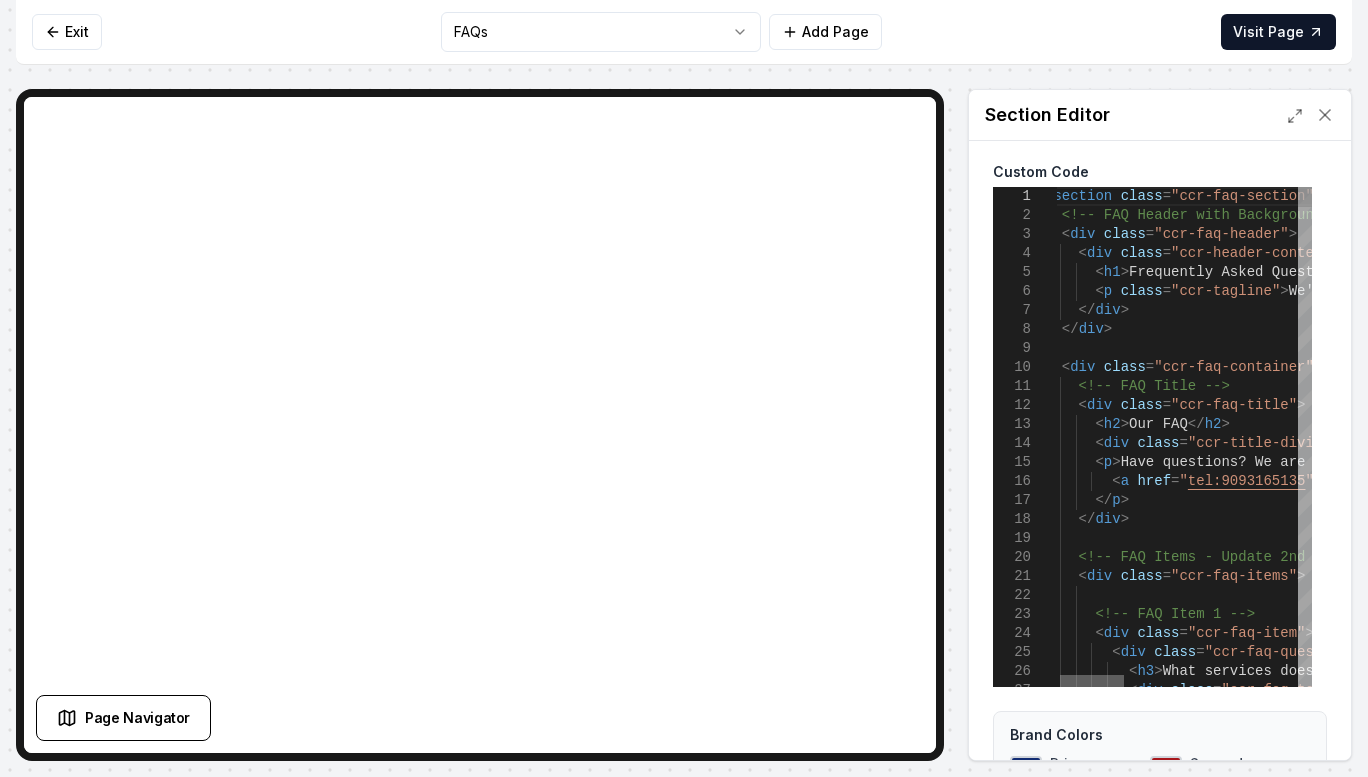 click at bounding box center [1092, 681] 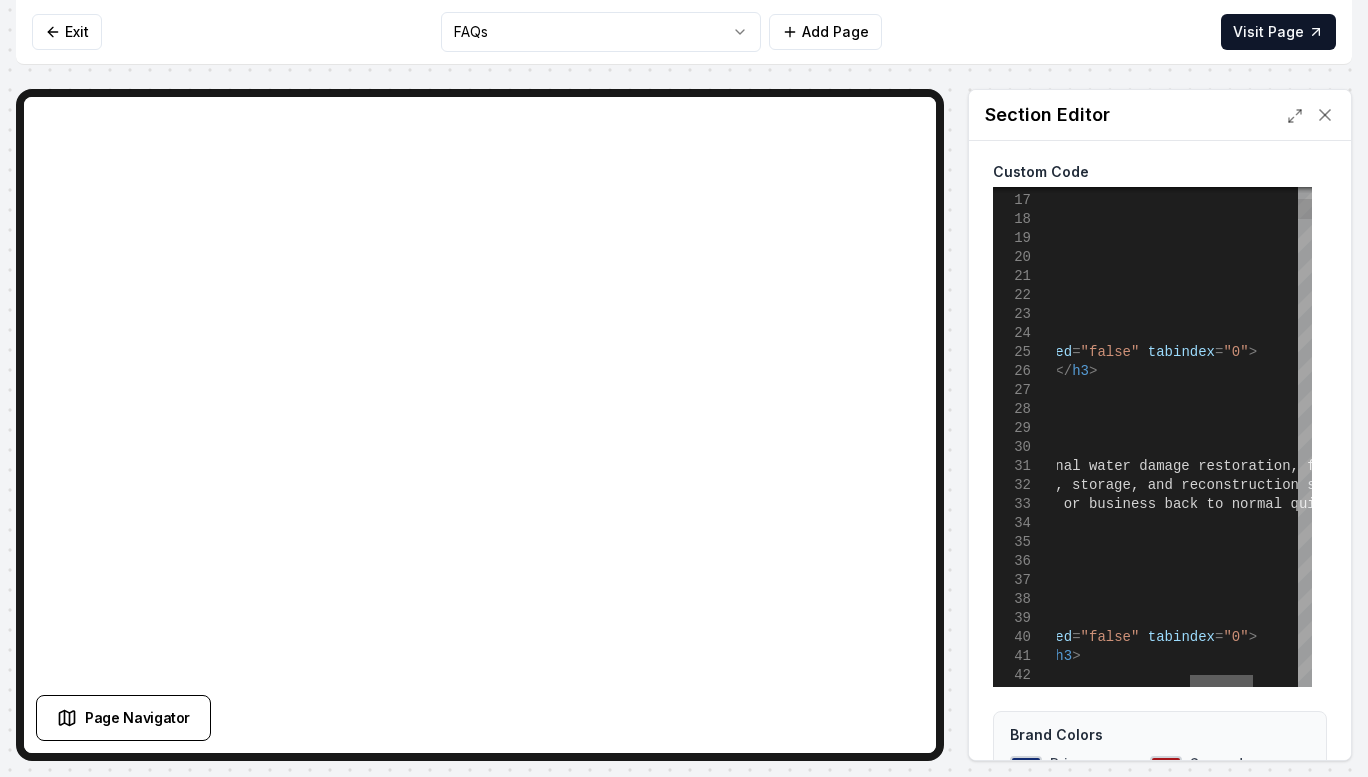 click at bounding box center [1221, 681] 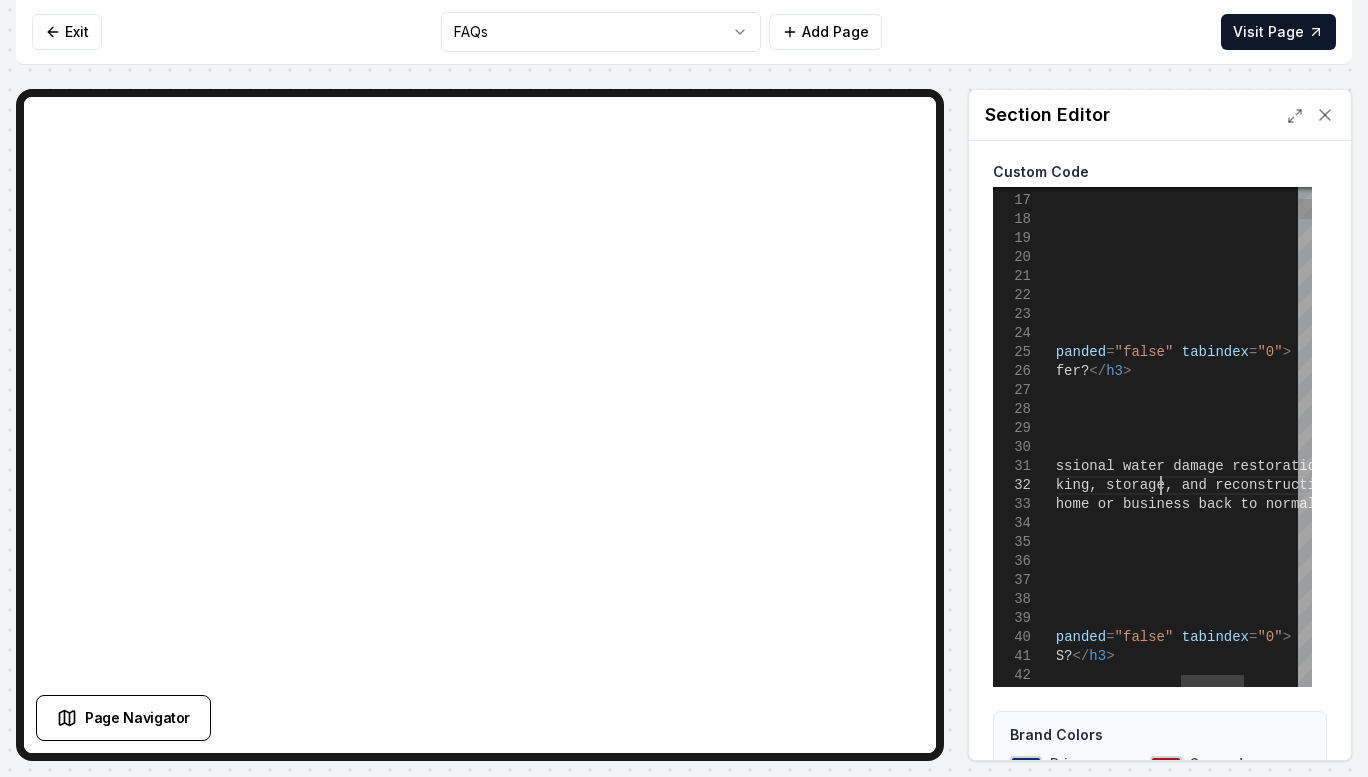 click on "a href = " tel:[PHONE] "  [PHONE] today!" at bounding box center [1044, 6106] 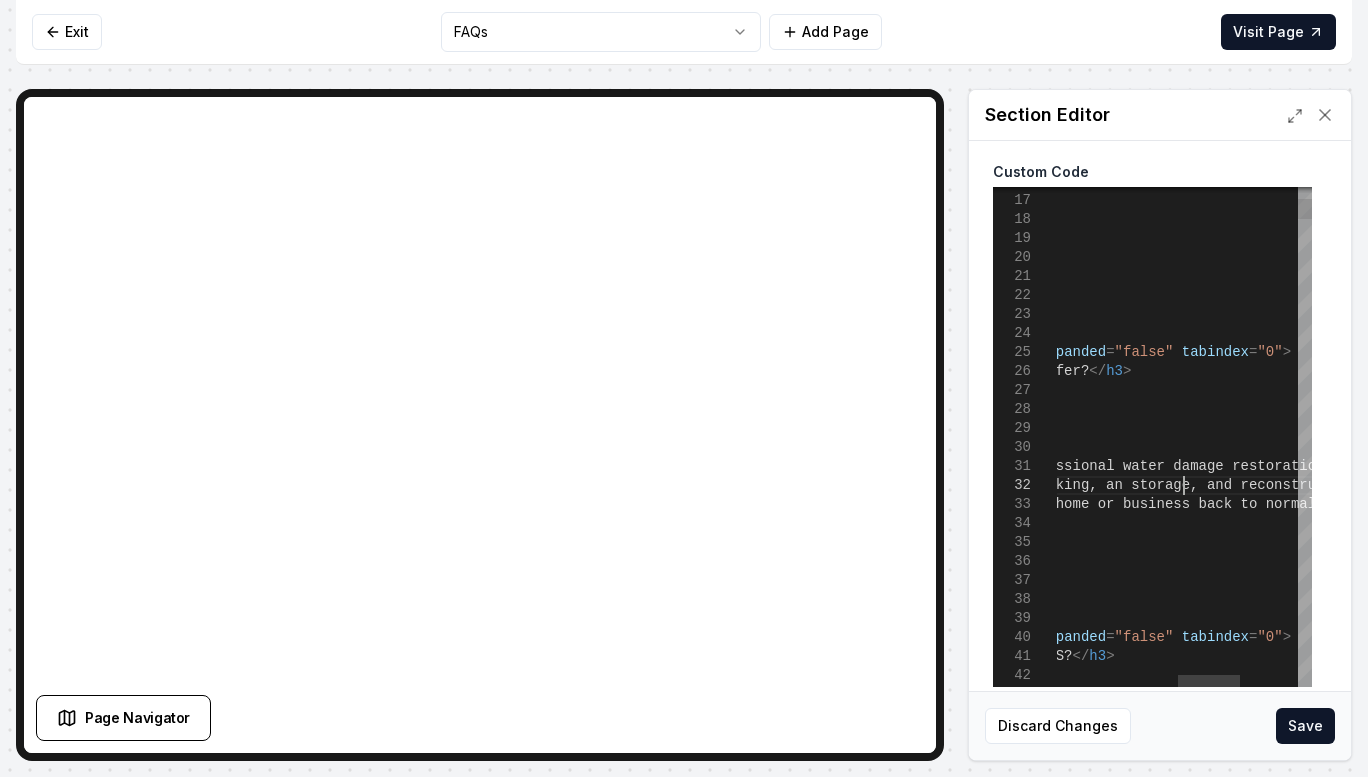scroll, scrollTop: 19, scrollLeft: 630, axis: both 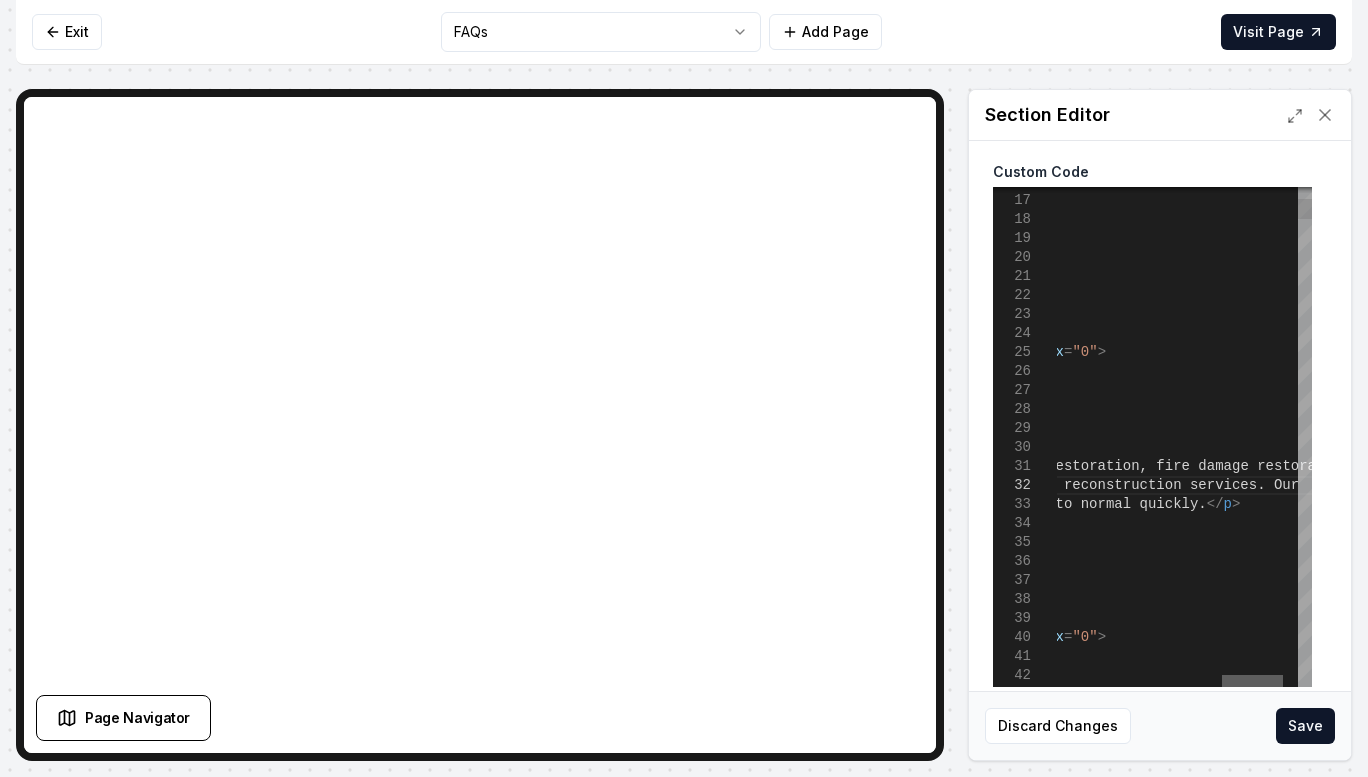 click at bounding box center [1252, 681] 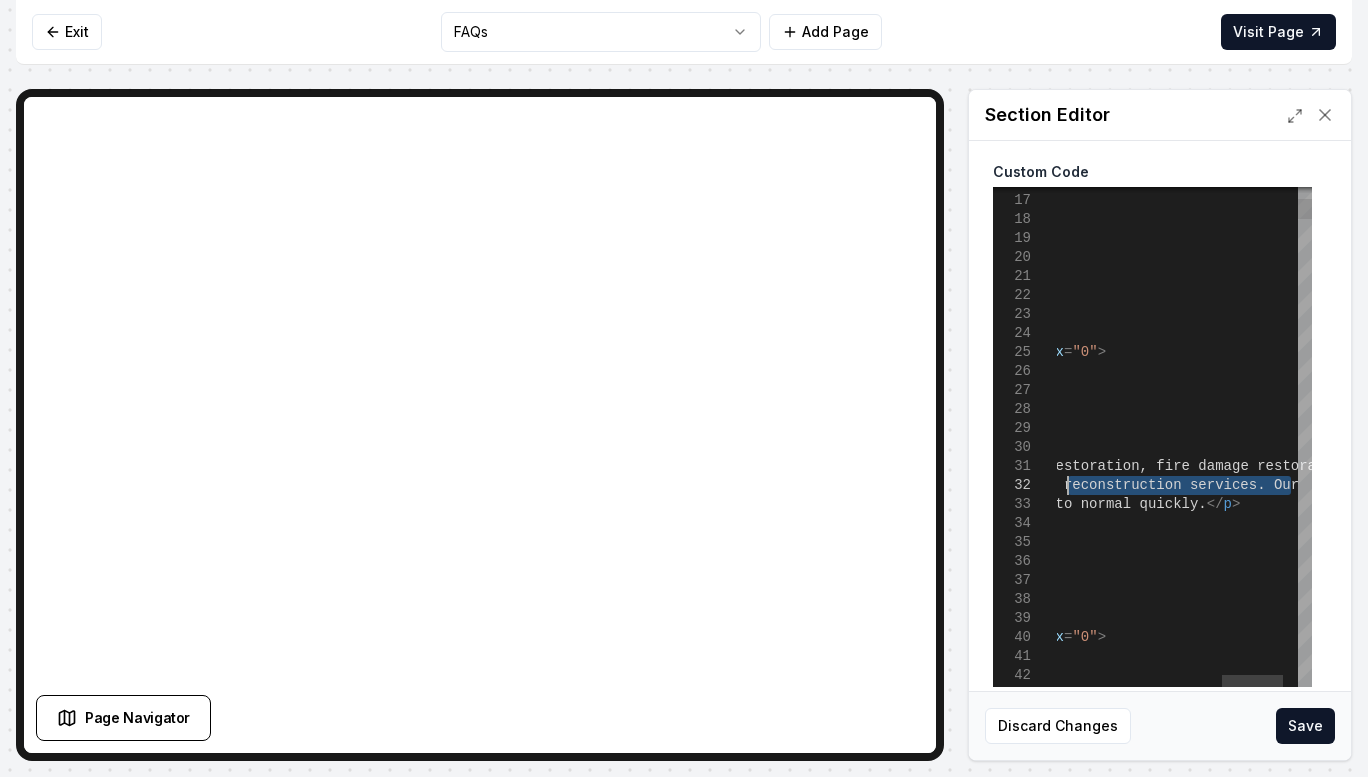 drag, startPoint x: 1291, startPoint y: 489, endPoint x: 1070, endPoint y: 487, distance: 221.00905 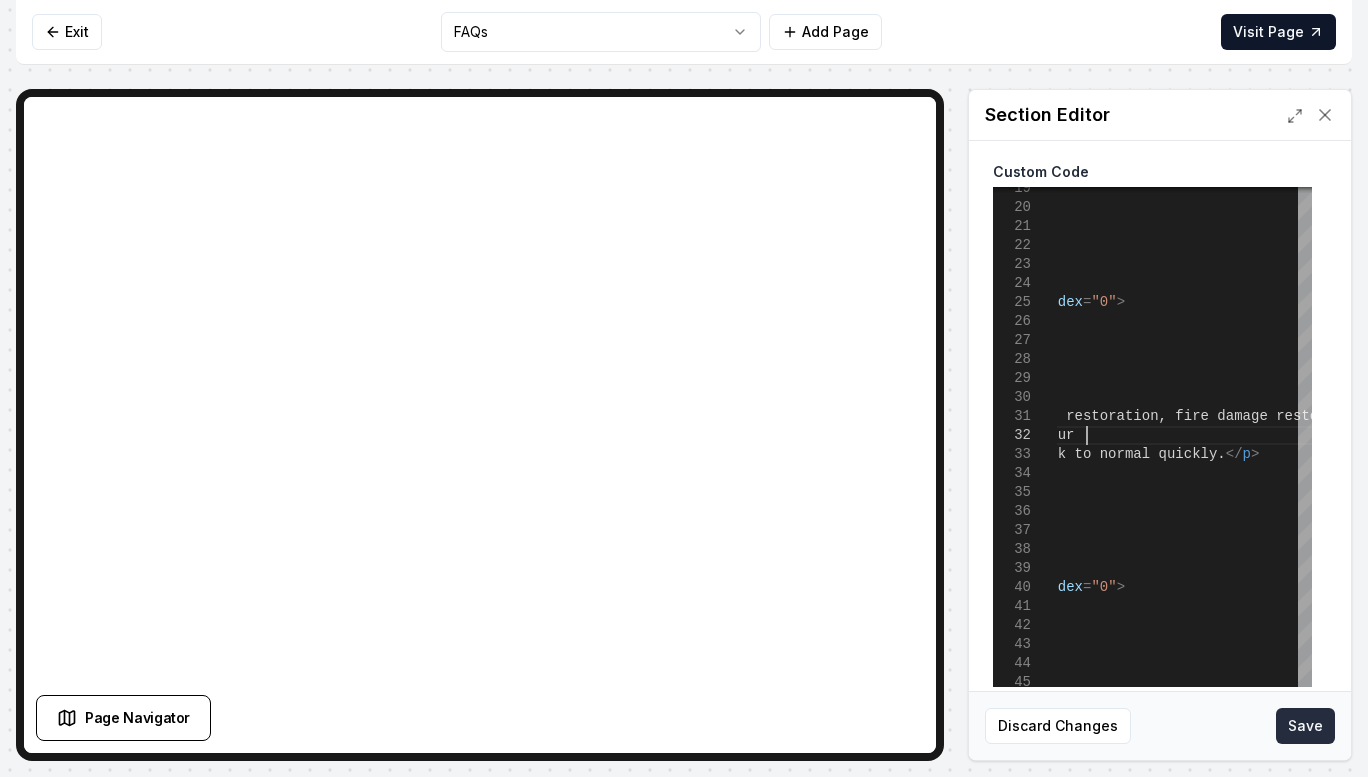 type on "**********" 